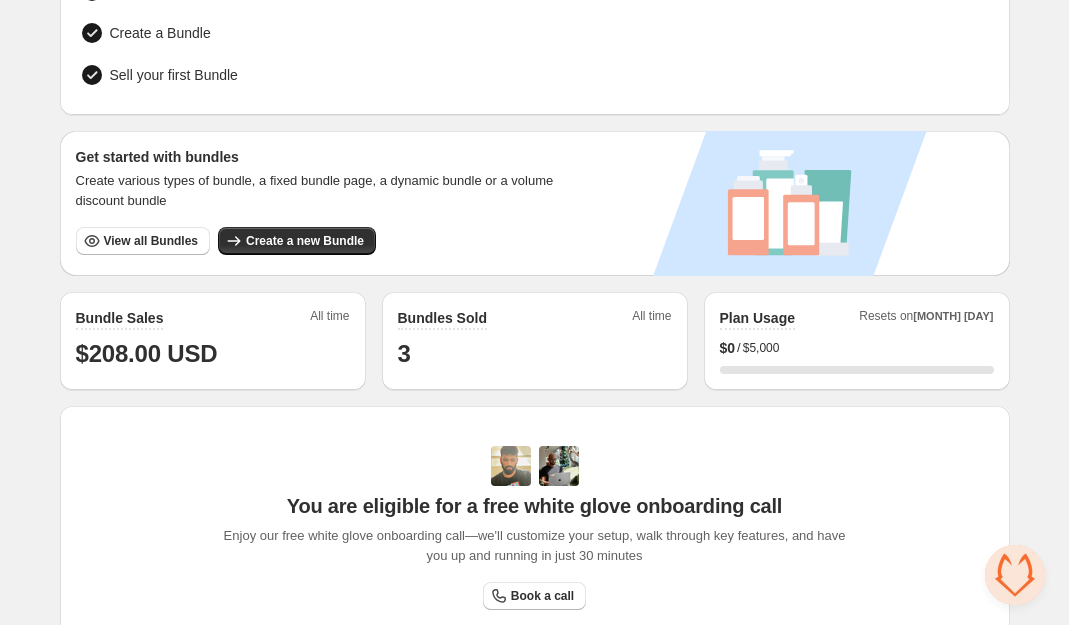 scroll, scrollTop: 0, scrollLeft: 0, axis: both 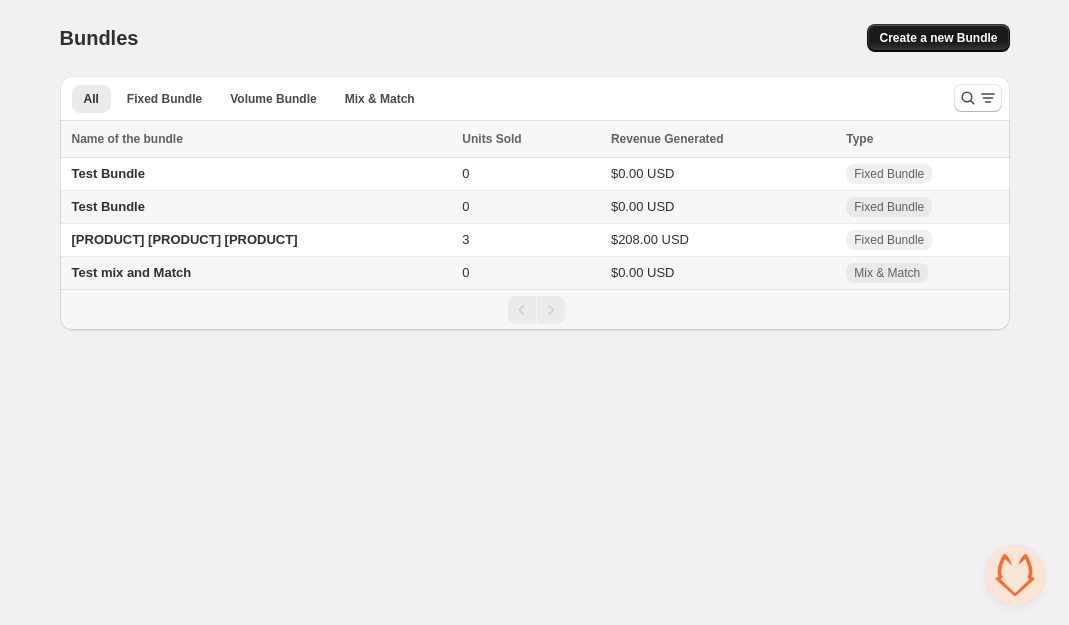 click on "Create a new Bundle" at bounding box center (938, 38) 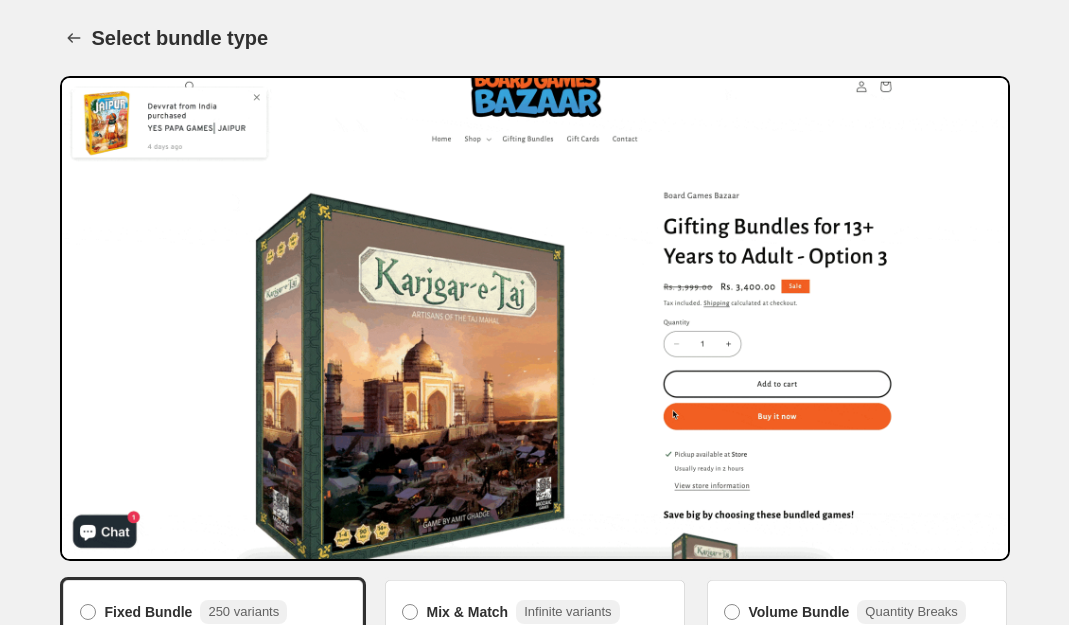 scroll, scrollTop: 137, scrollLeft: 0, axis: vertical 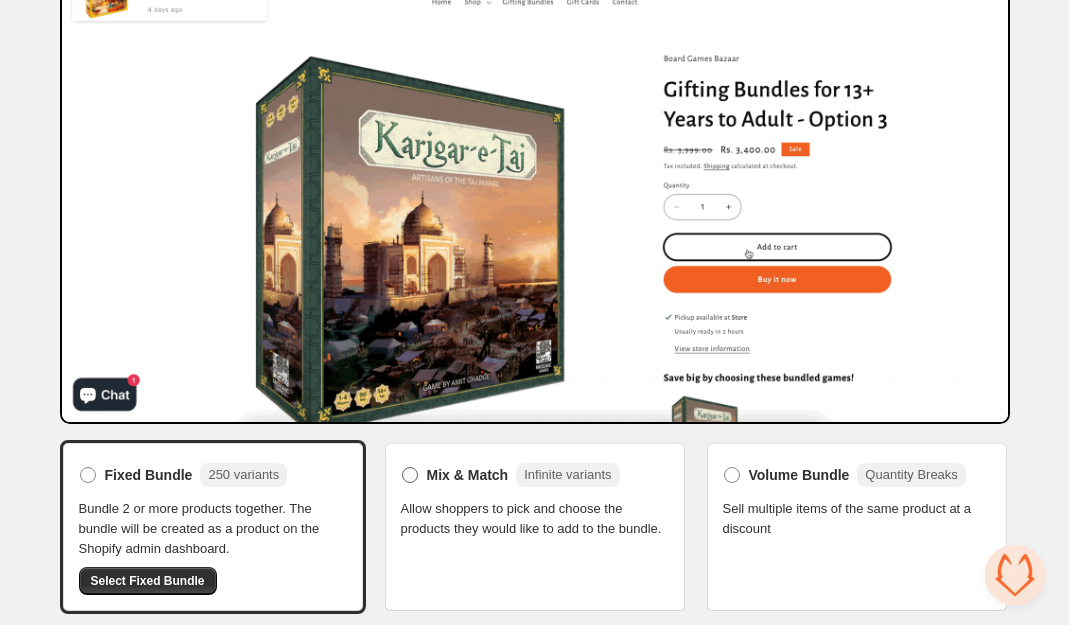 click at bounding box center (410, 475) 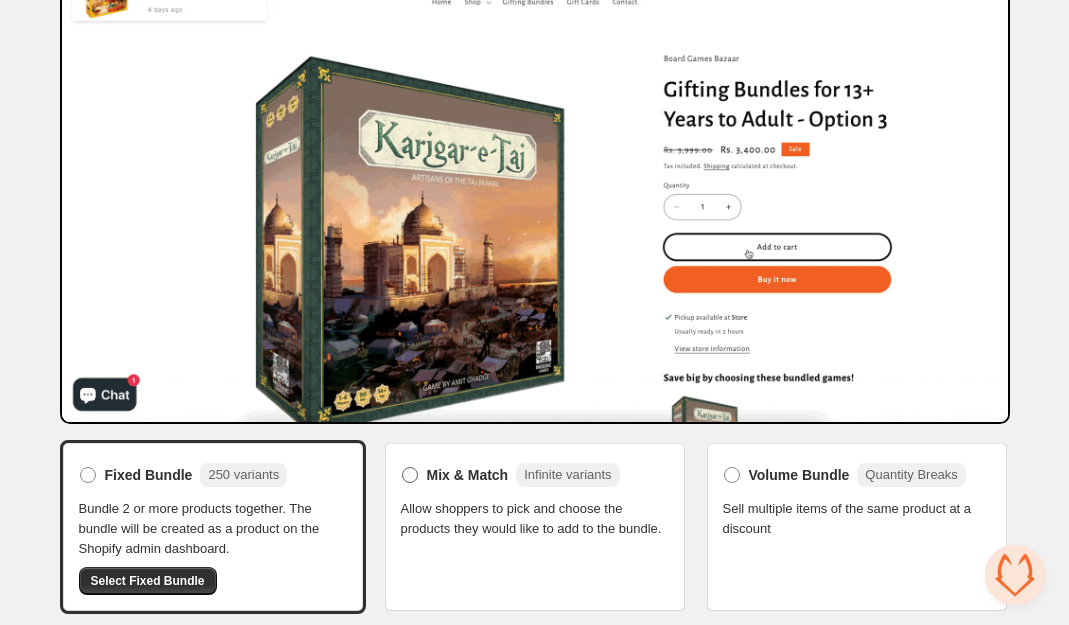 scroll, scrollTop: 121, scrollLeft: 0, axis: vertical 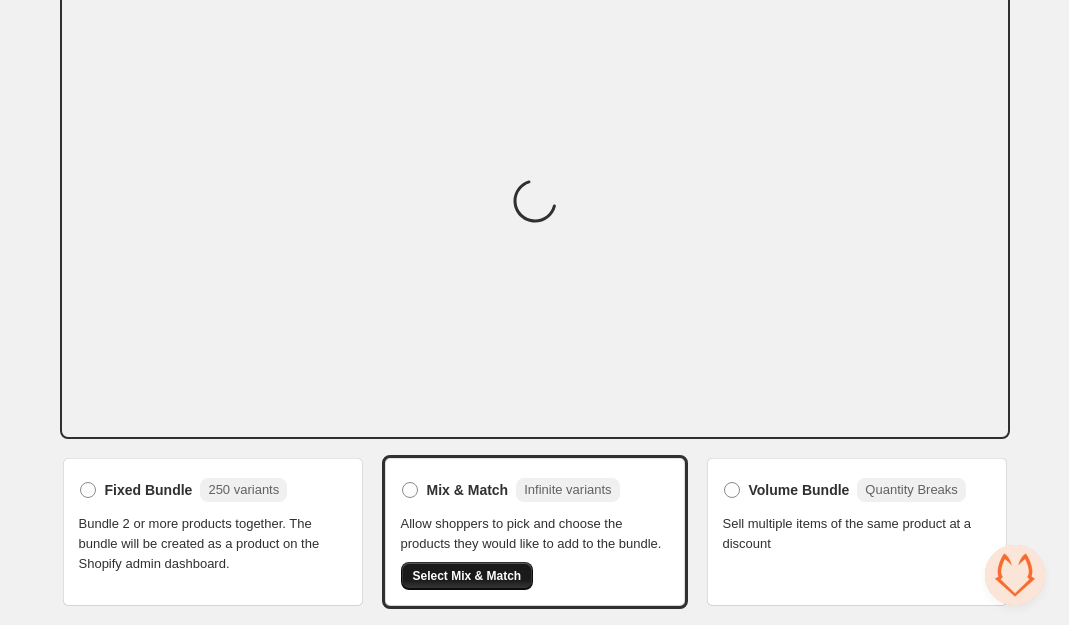 click on "Select Mix & Match" at bounding box center (467, 576) 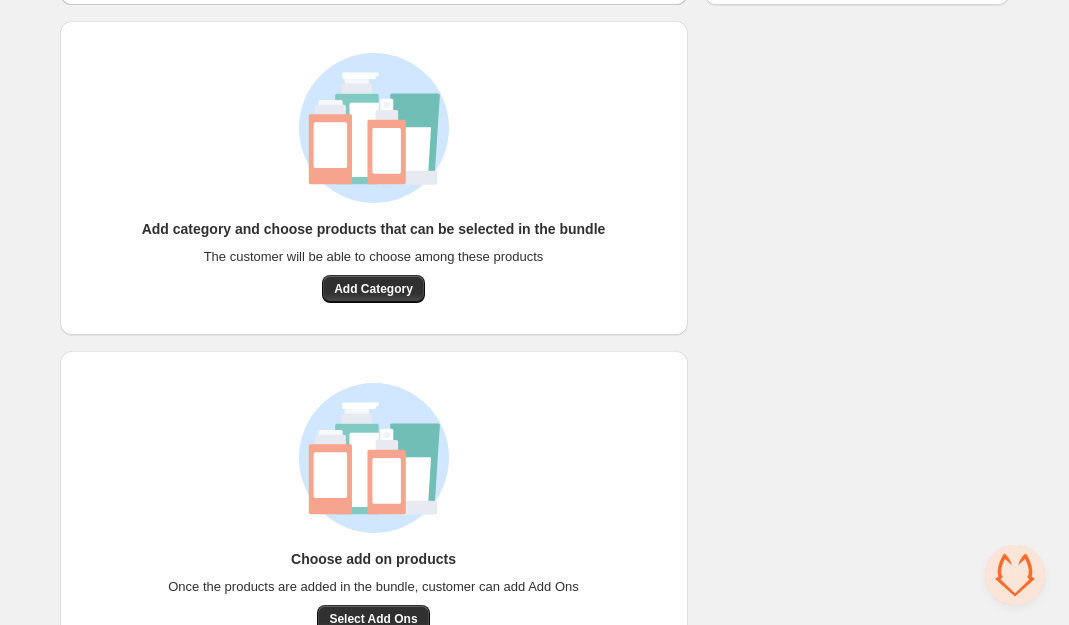 scroll, scrollTop: 779, scrollLeft: 0, axis: vertical 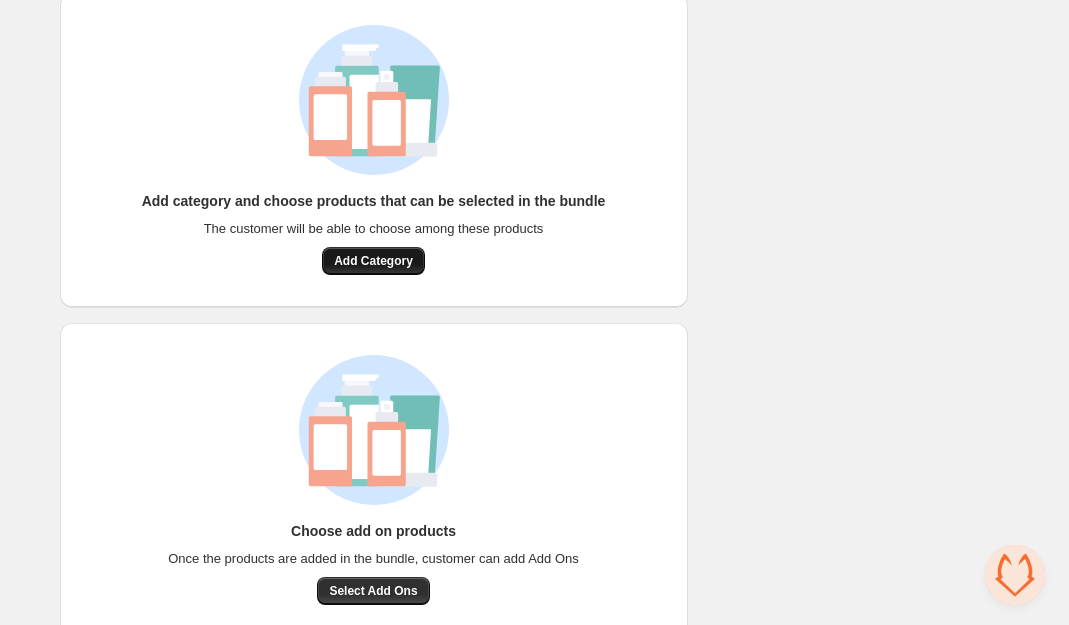 click on "Add Category" at bounding box center [373, 261] 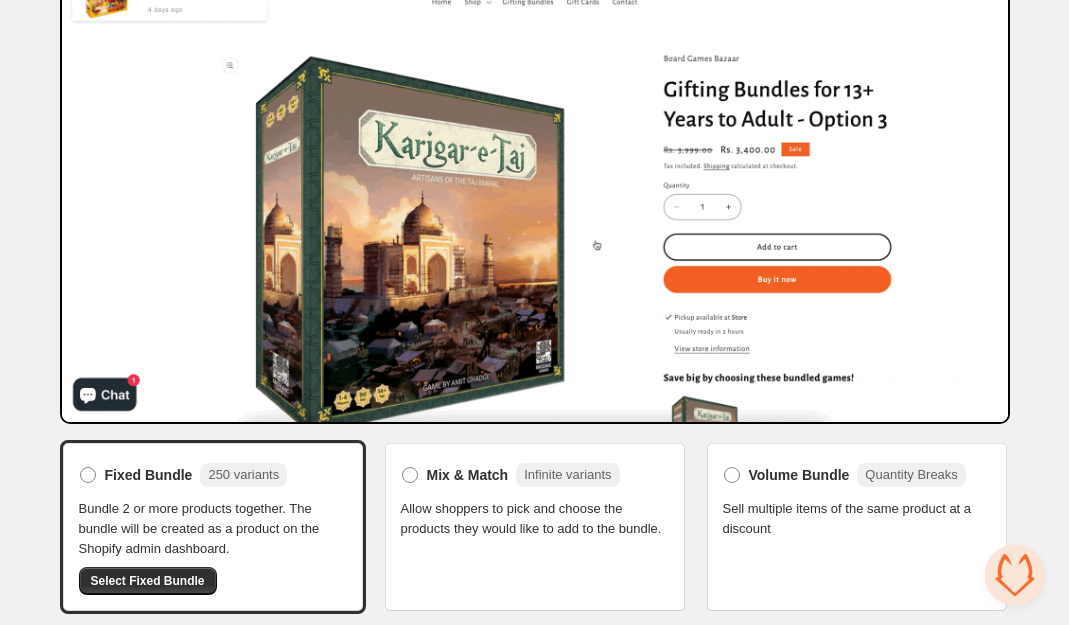 scroll, scrollTop: 0, scrollLeft: 0, axis: both 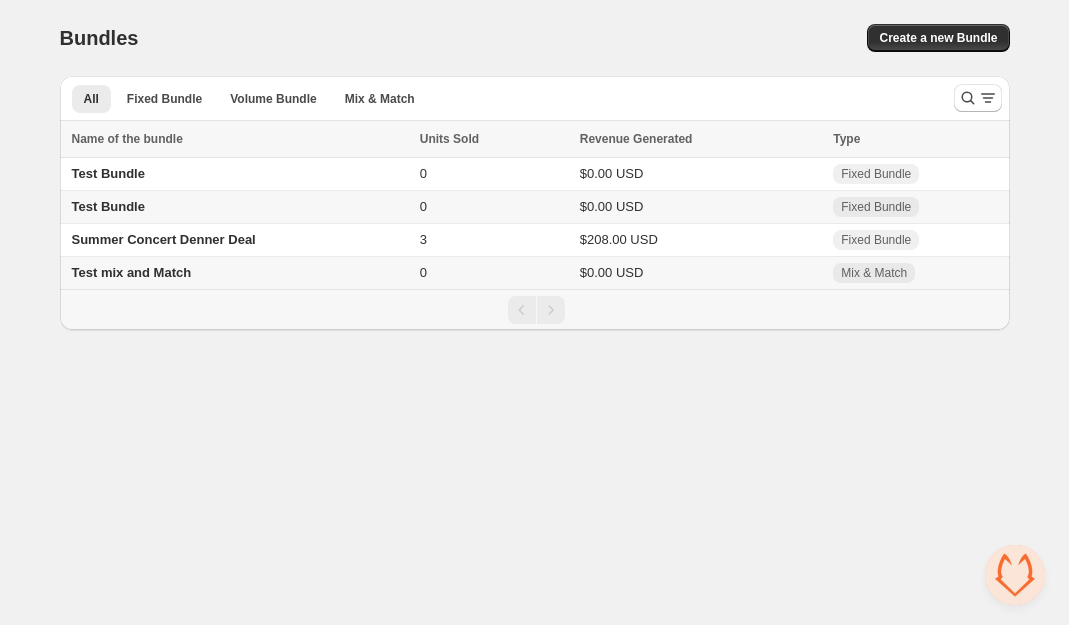 click on "Test mix and Match" at bounding box center (132, 272) 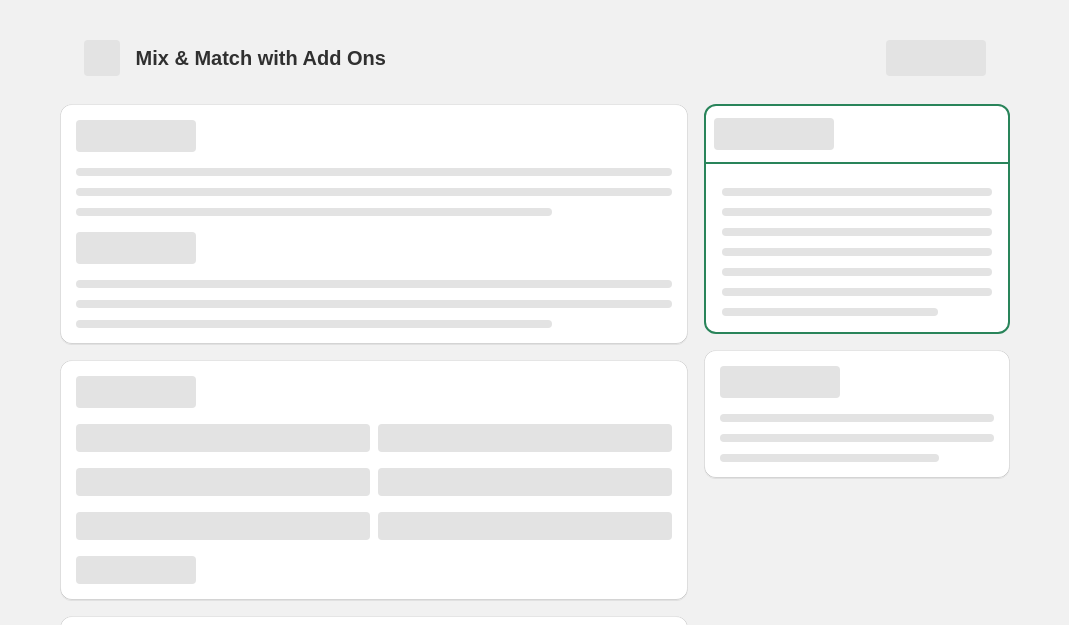 scroll, scrollTop: 0, scrollLeft: 0, axis: both 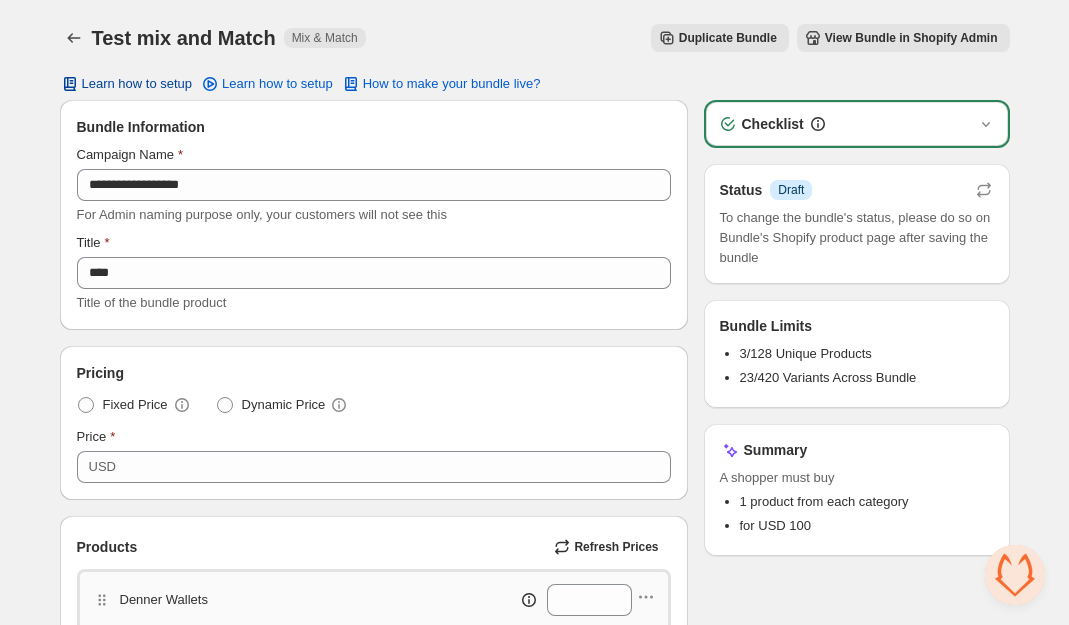 click on "Learn how to setup" at bounding box center (137, 84) 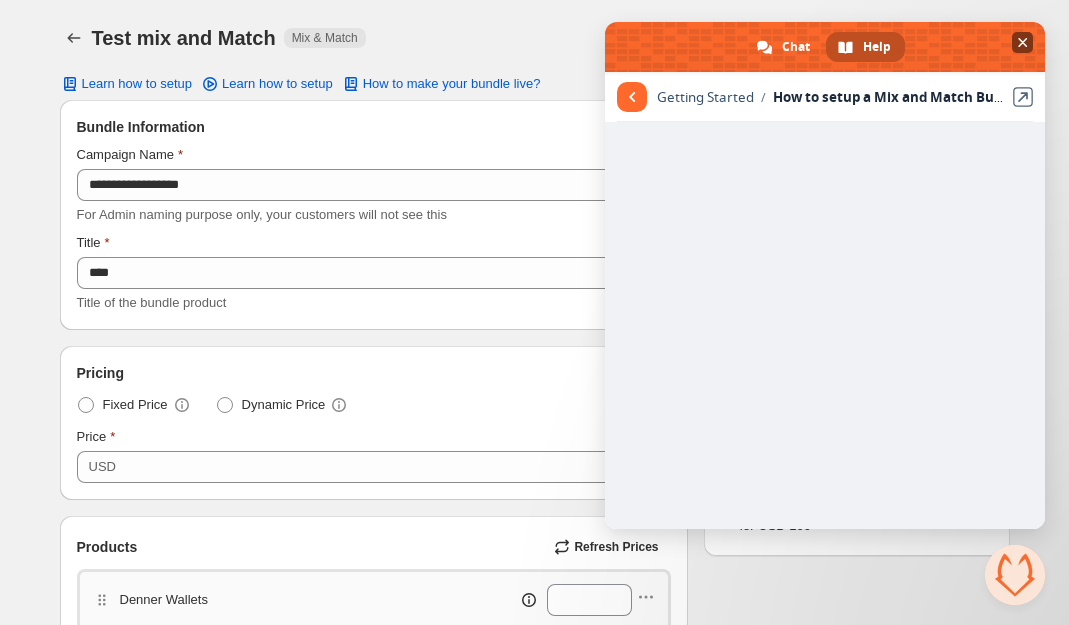 click at bounding box center (1023, 42) 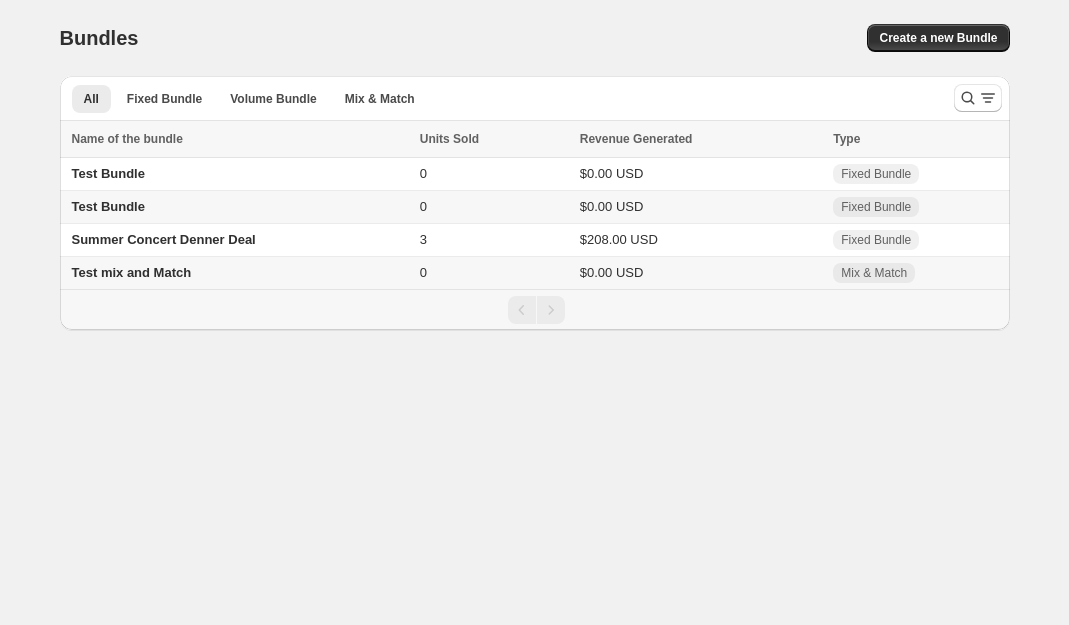 scroll, scrollTop: 0, scrollLeft: 0, axis: both 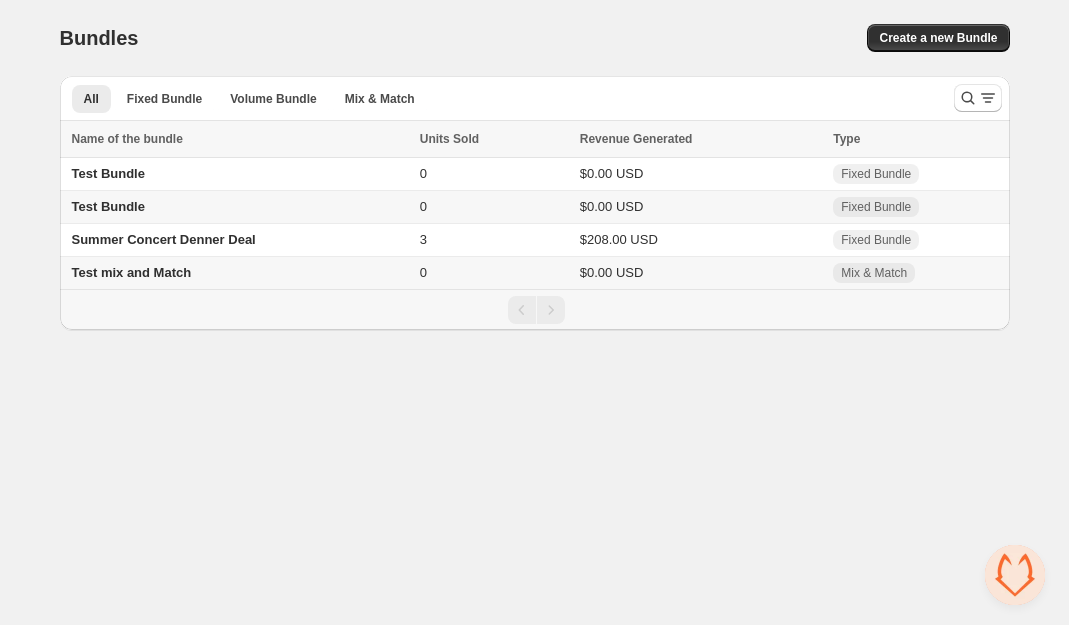 click on "Test mix and Match" at bounding box center (237, 273) 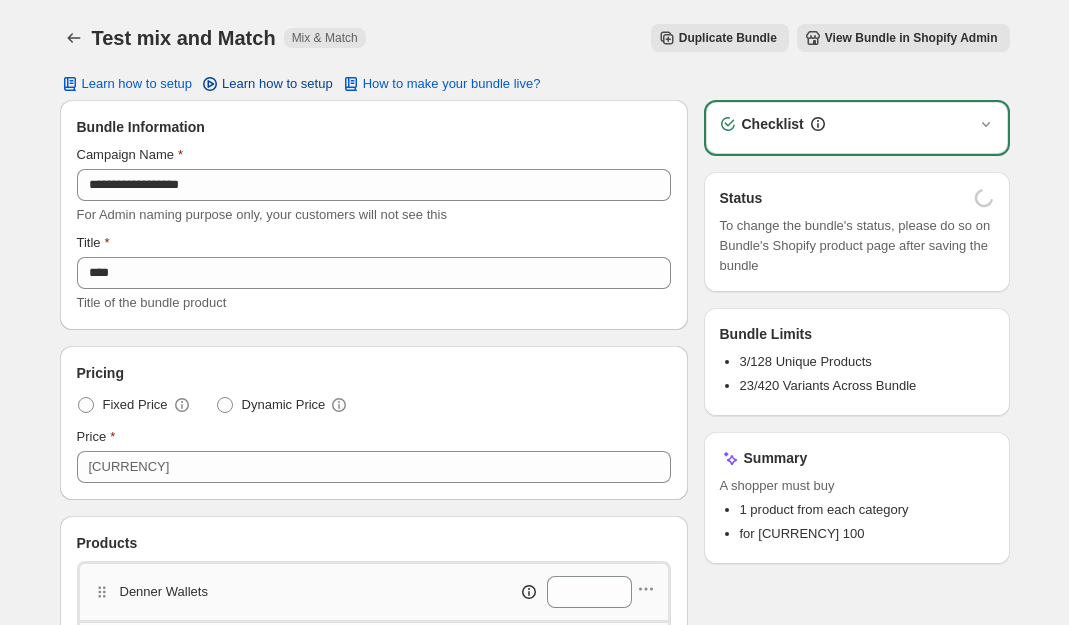 scroll, scrollTop: 0, scrollLeft: 0, axis: both 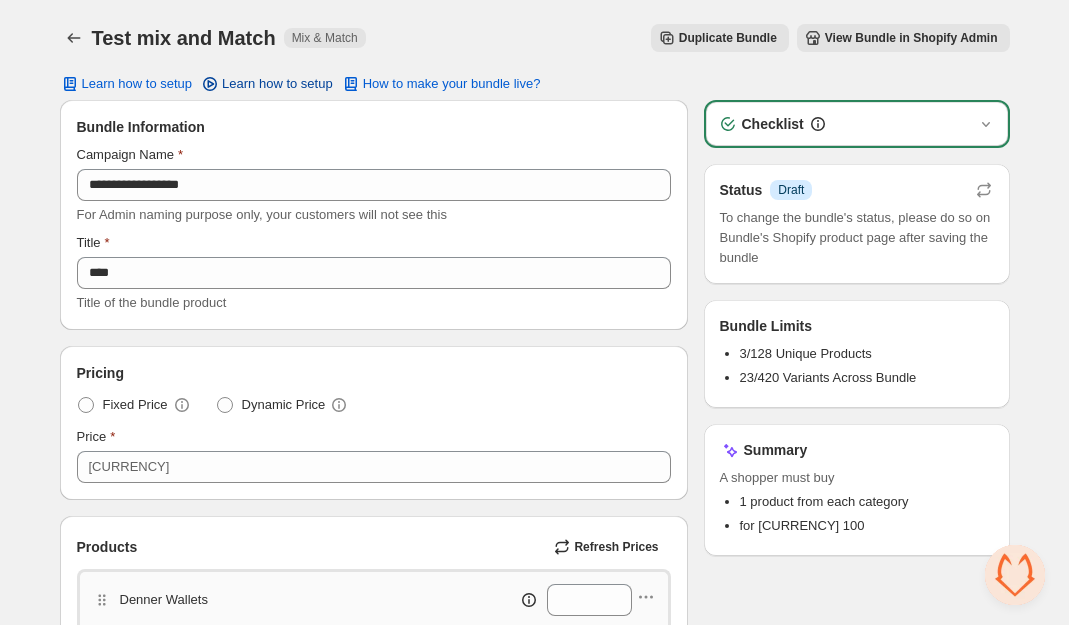 click on "Learn how to setup" at bounding box center (277, 84) 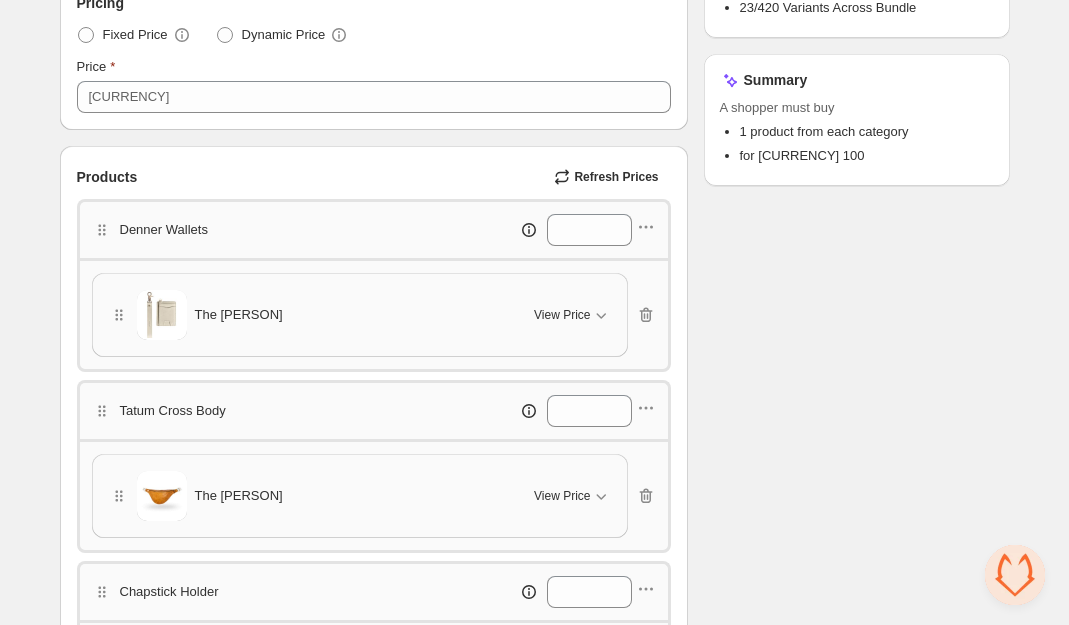 scroll, scrollTop: 380, scrollLeft: 0, axis: vertical 